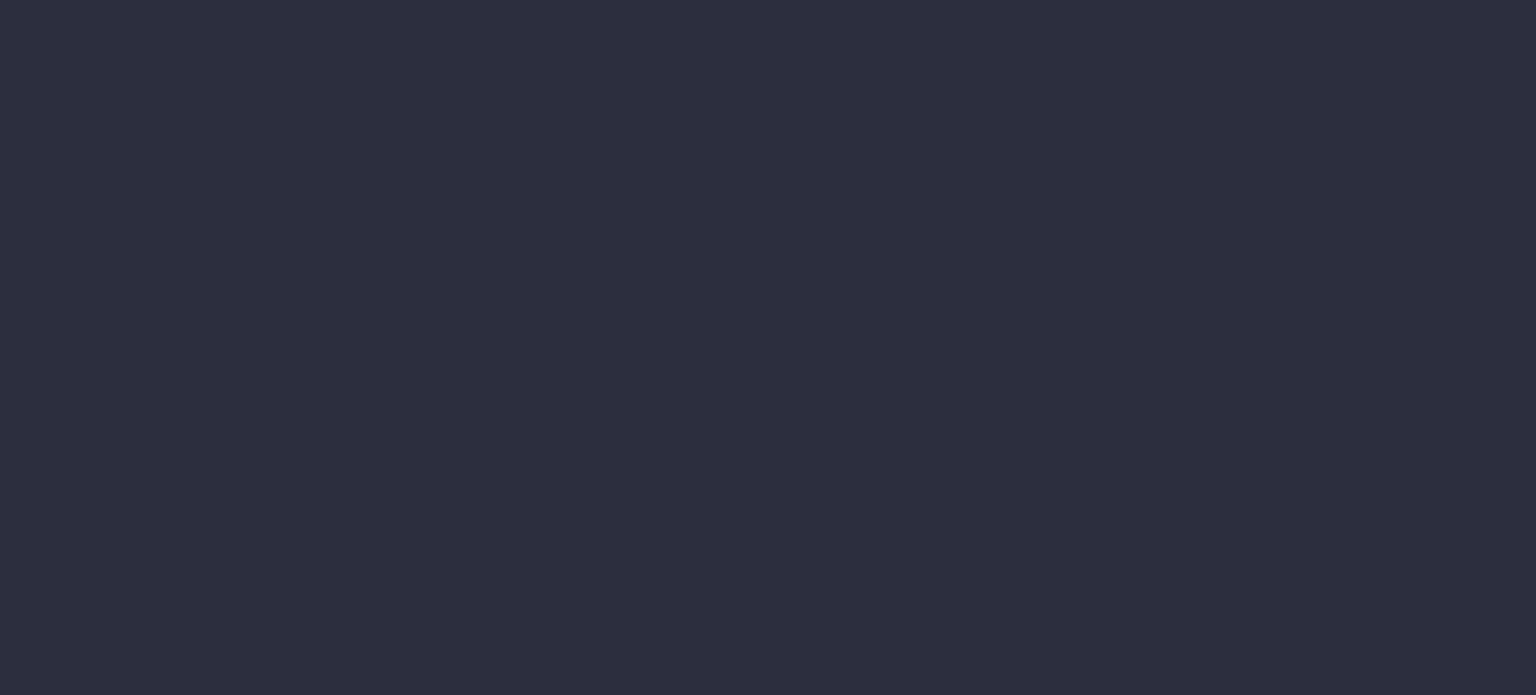 scroll, scrollTop: 0, scrollLeft: 0, axis: both 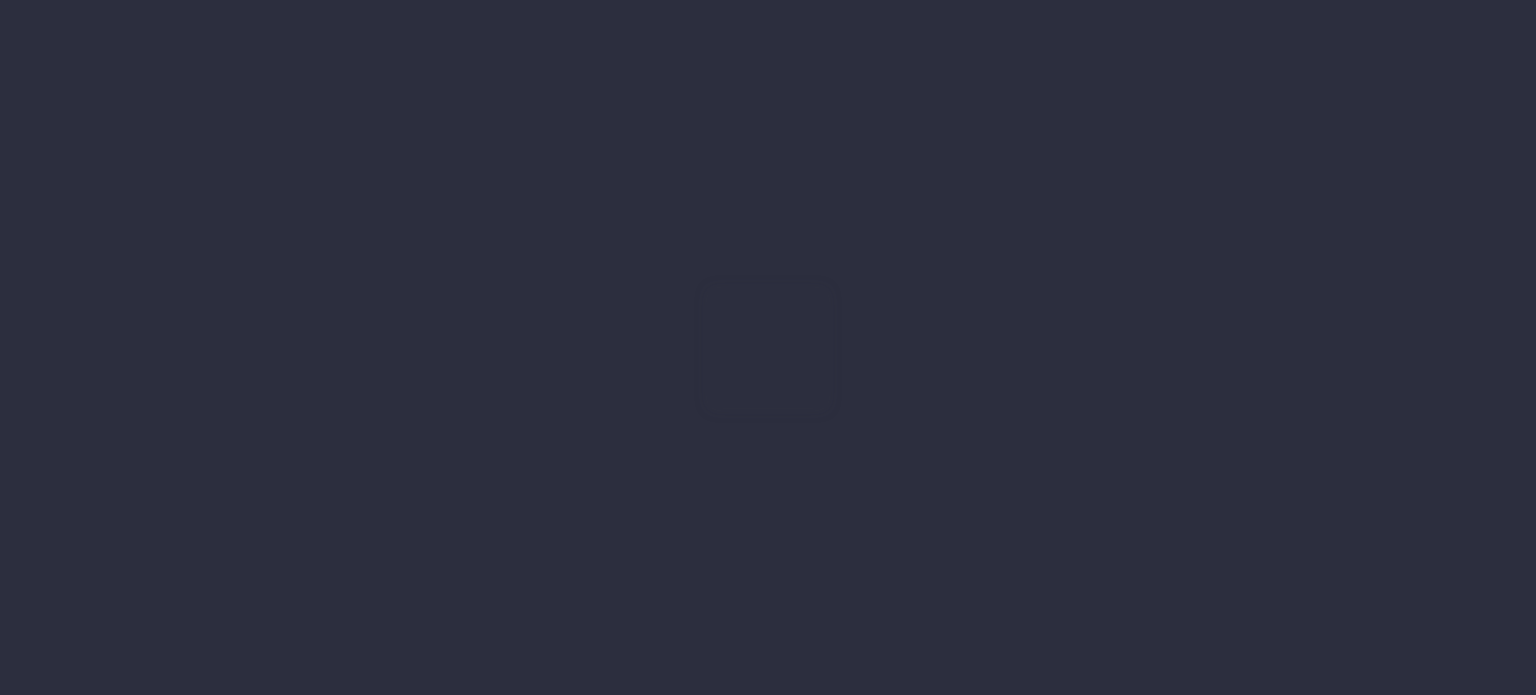 type on "[DATE] - [DATE]" 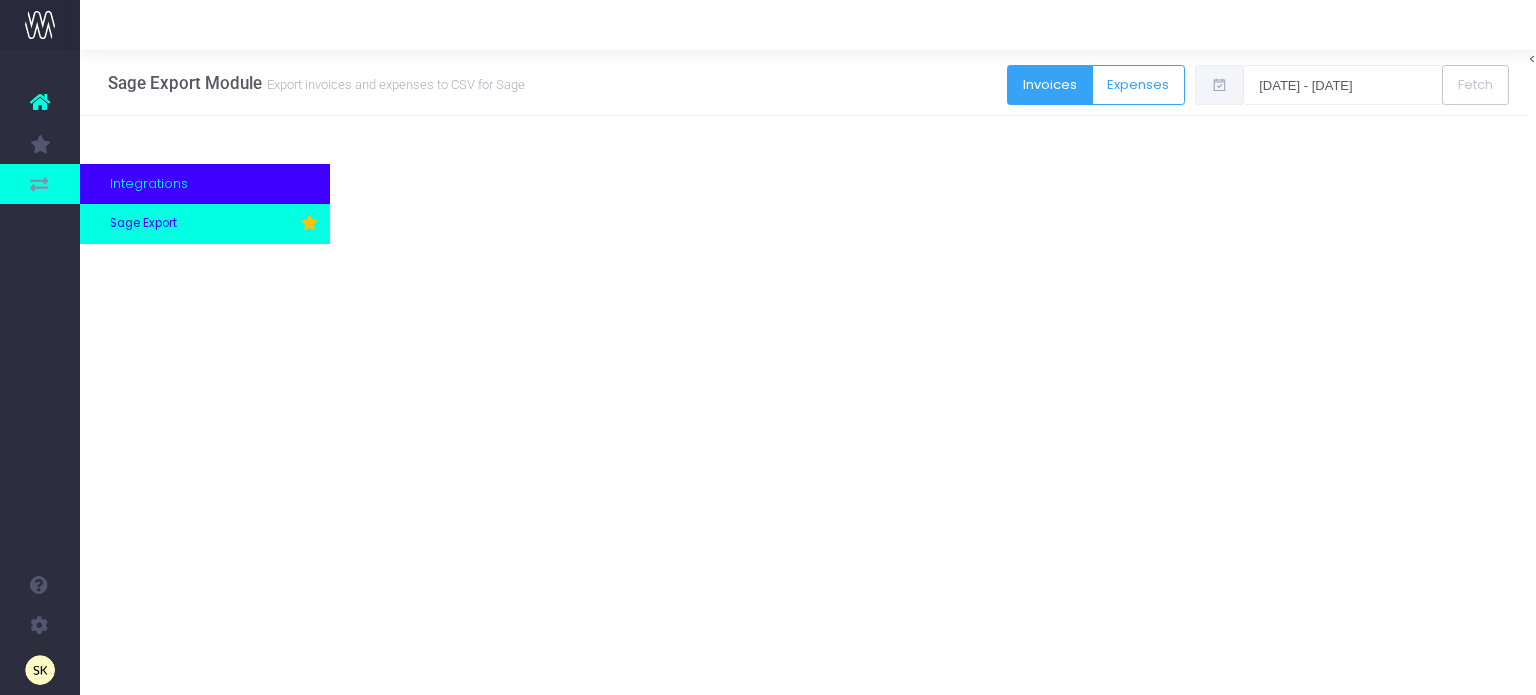 click on "Sage Export" at bounding box center (143, 224) 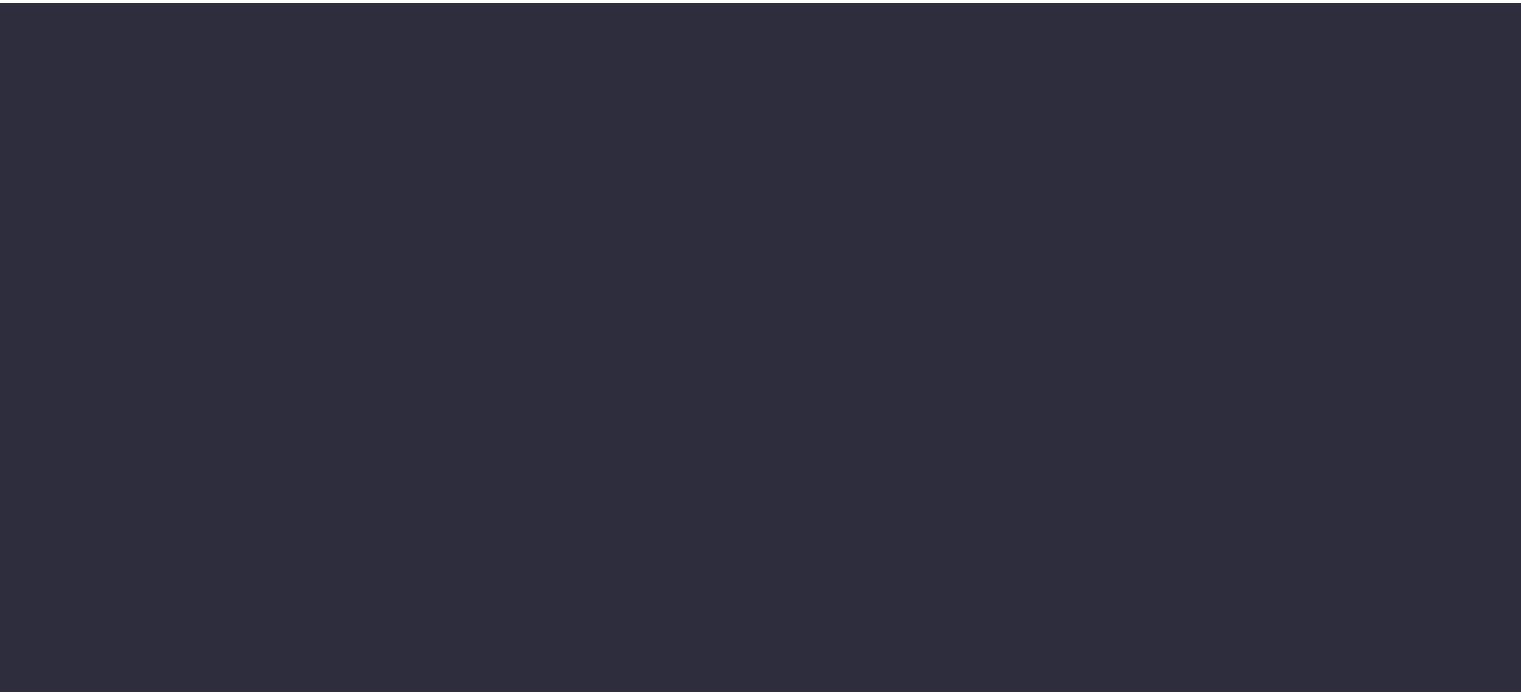 scroll, scrollTop: 0, scrollLeft: 0, axis: both 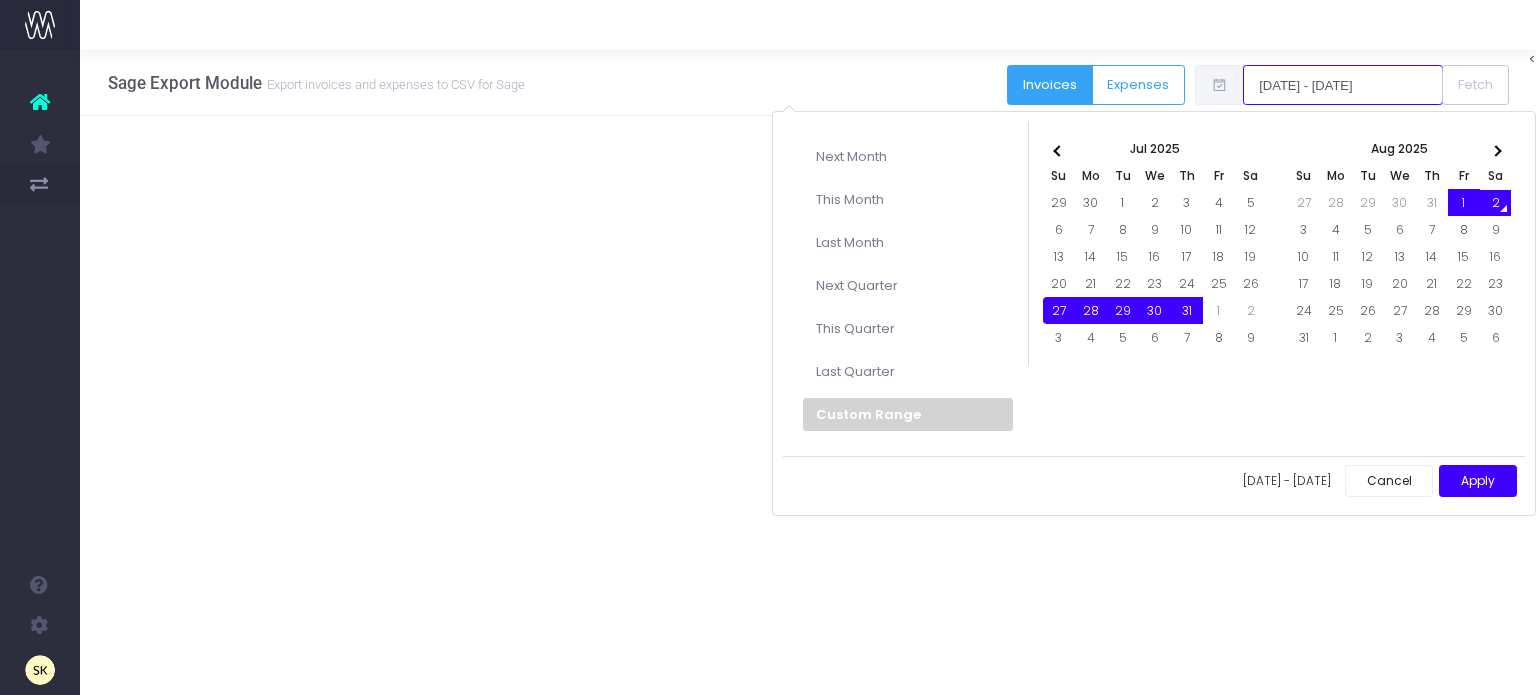 click on "[DATE] - [DATE]" at bounding box center [1343, 85] 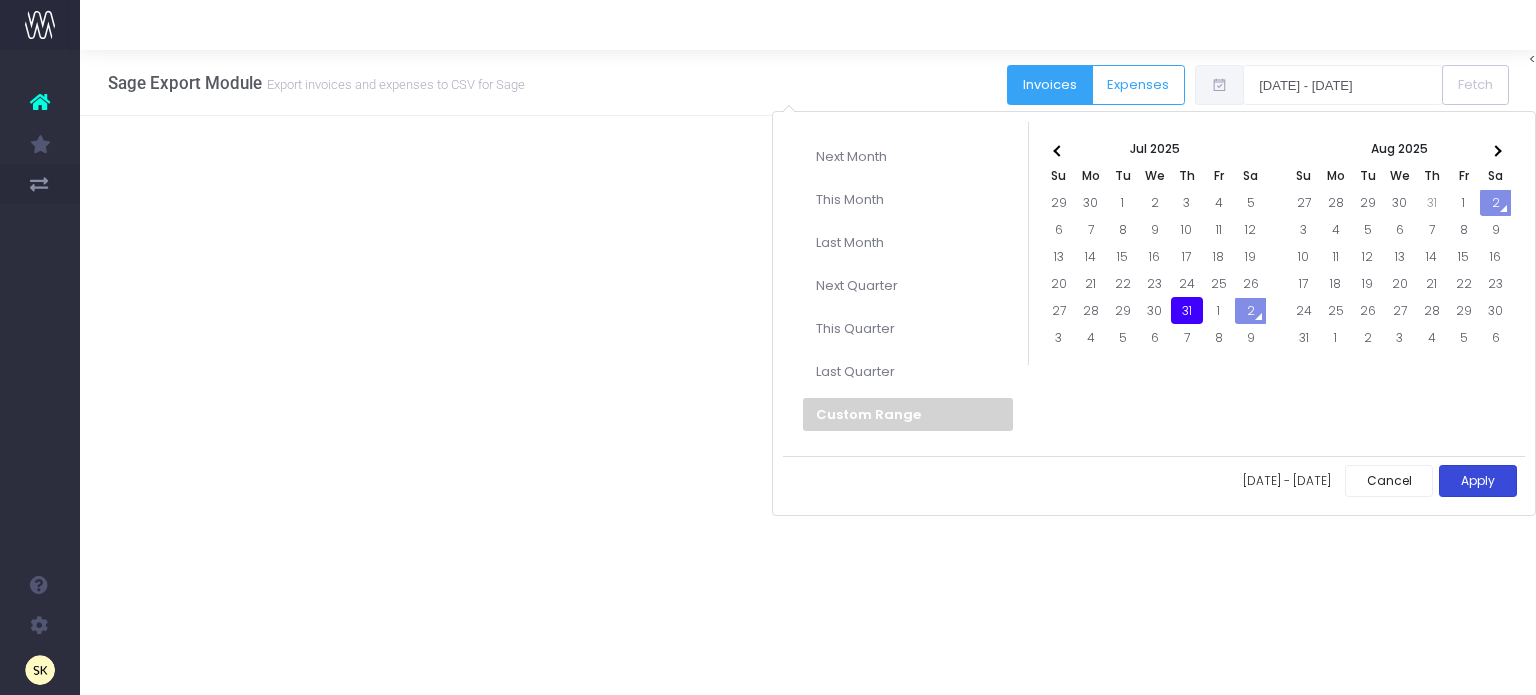 click on "Apply" at bounding box center (1478, 481) 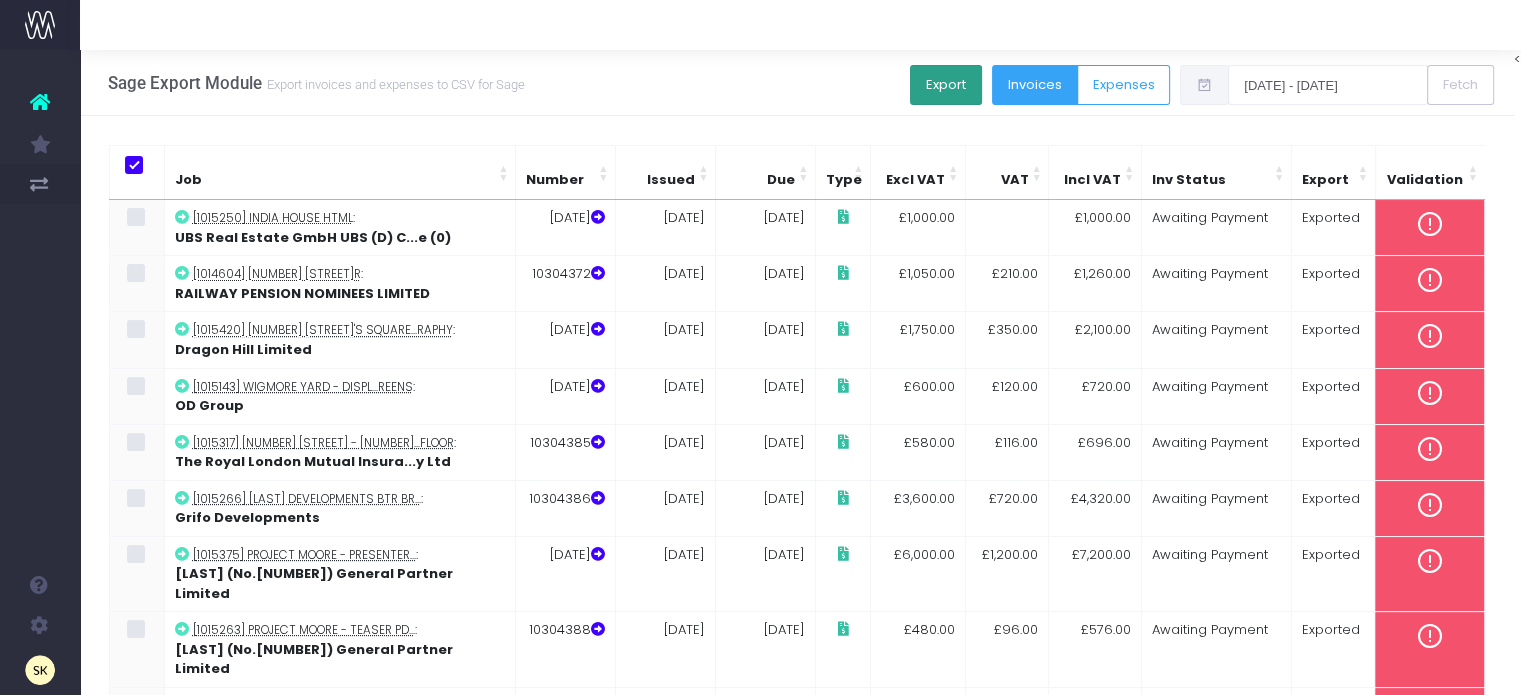 click on "Export" at bounding box center [946, 85] 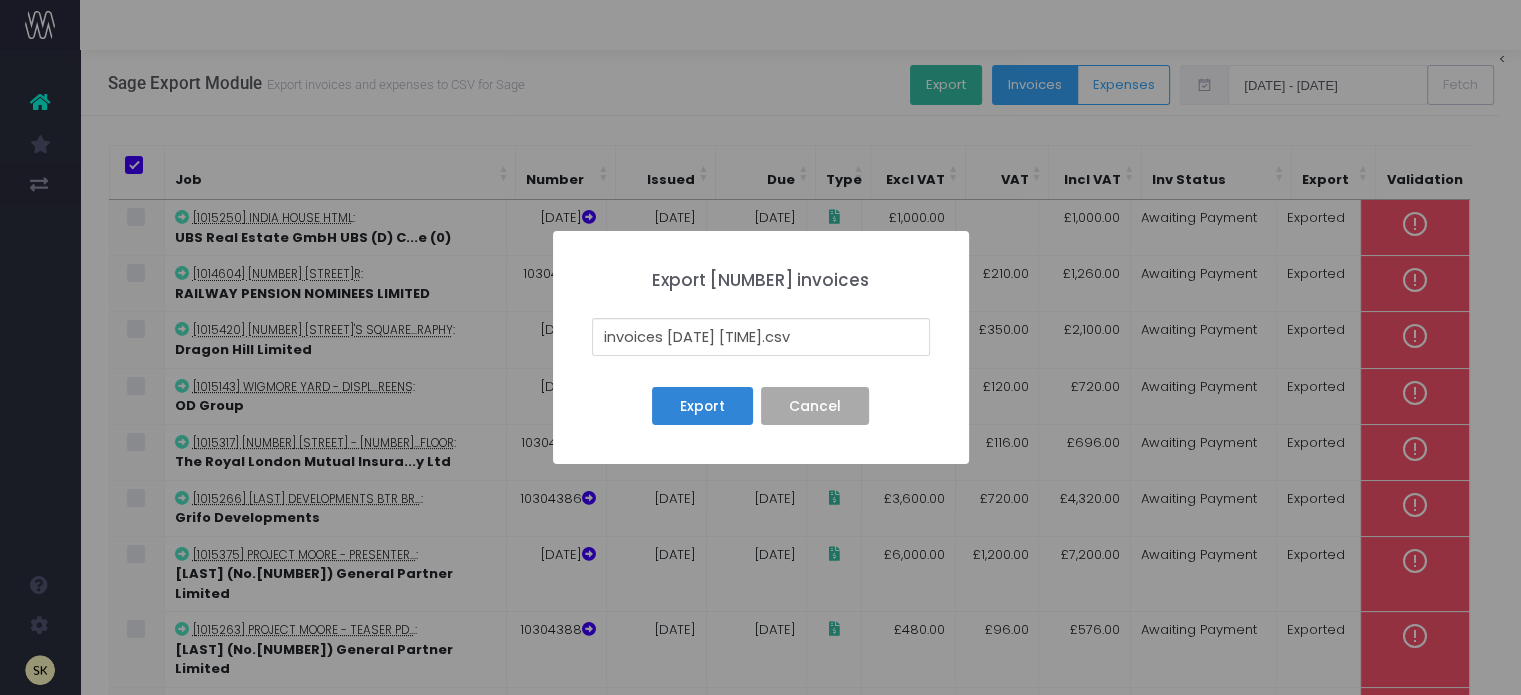 drag, startPoint x: 789, startPoint y: 331, endPoint x: 552, endPoint y: 332, distance: 237.0021 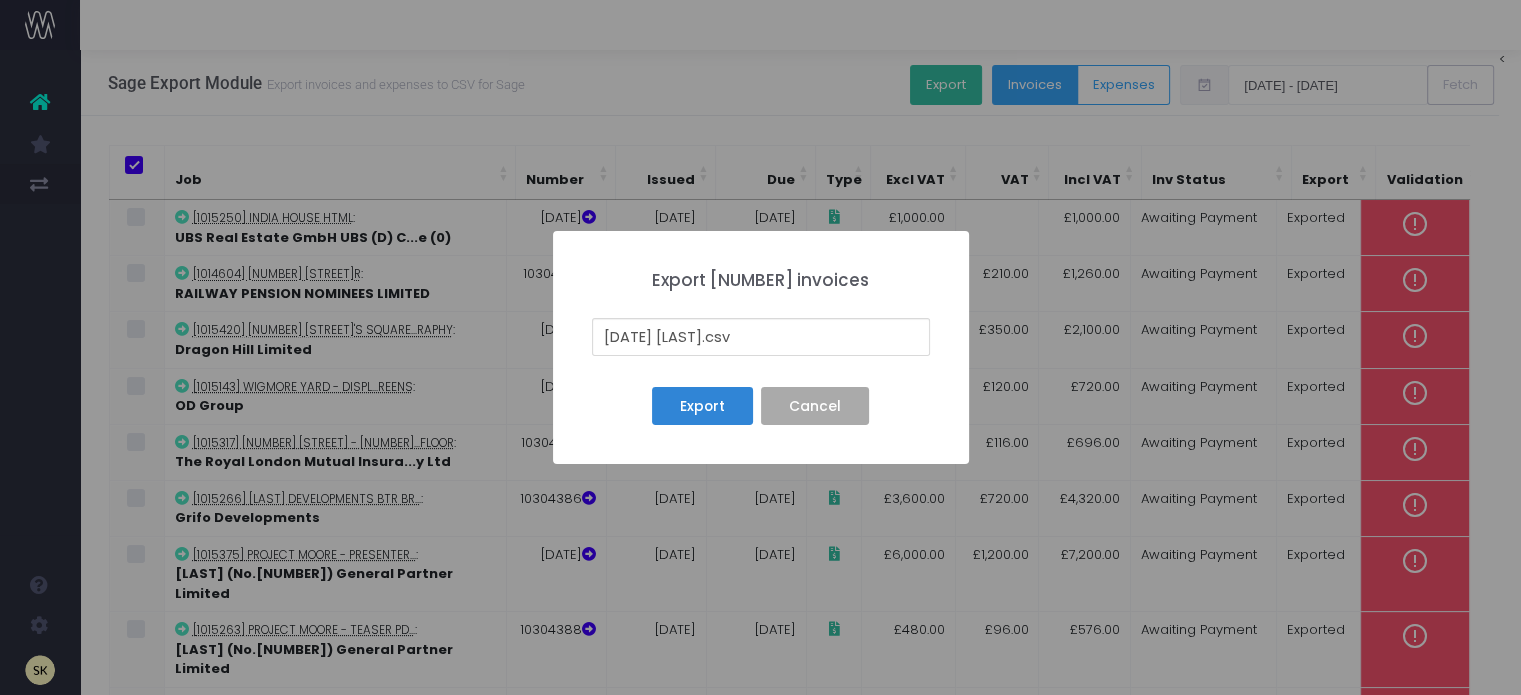 type on "31ST JUL 25 SMITHISON.csv" 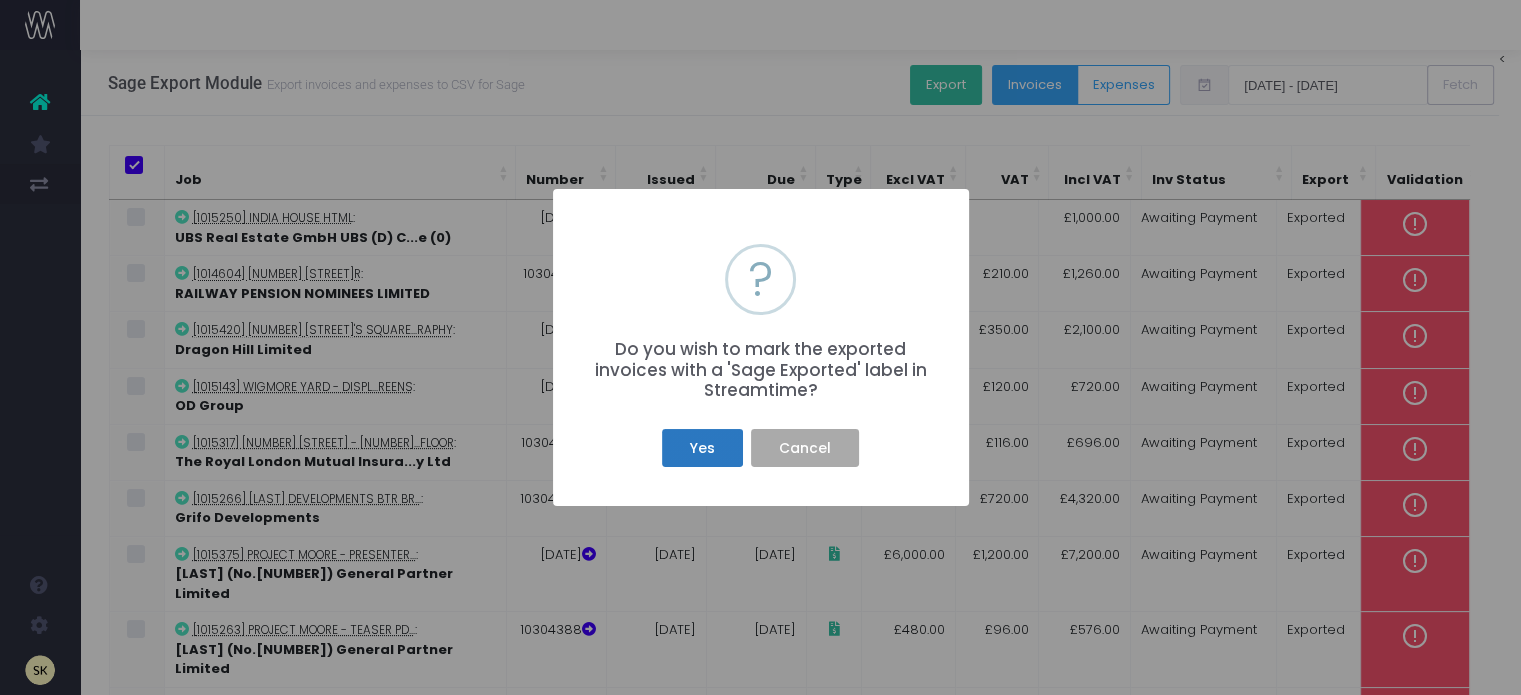 click on "Yes" at bounding box center (702, 448) 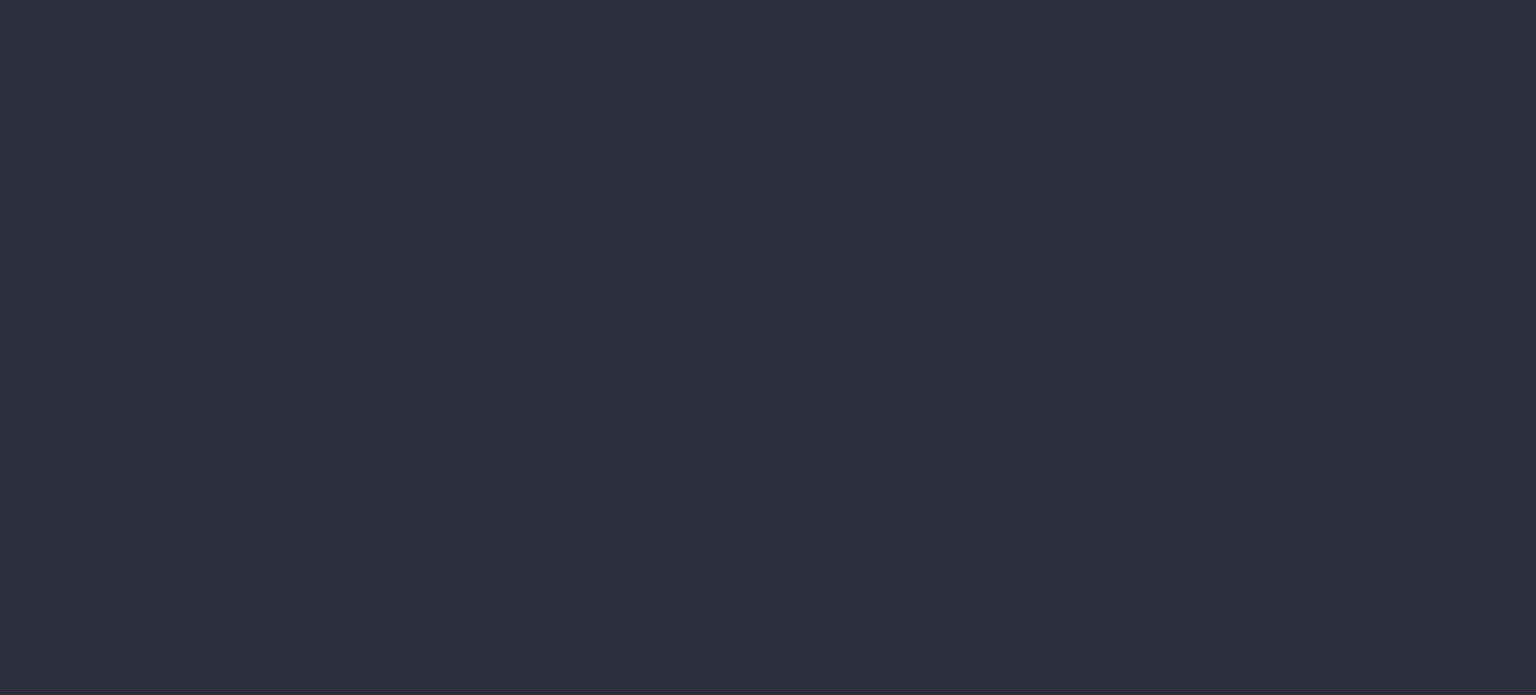 scroll, scrollTop: 0, scrollLeft: 0, axis: both 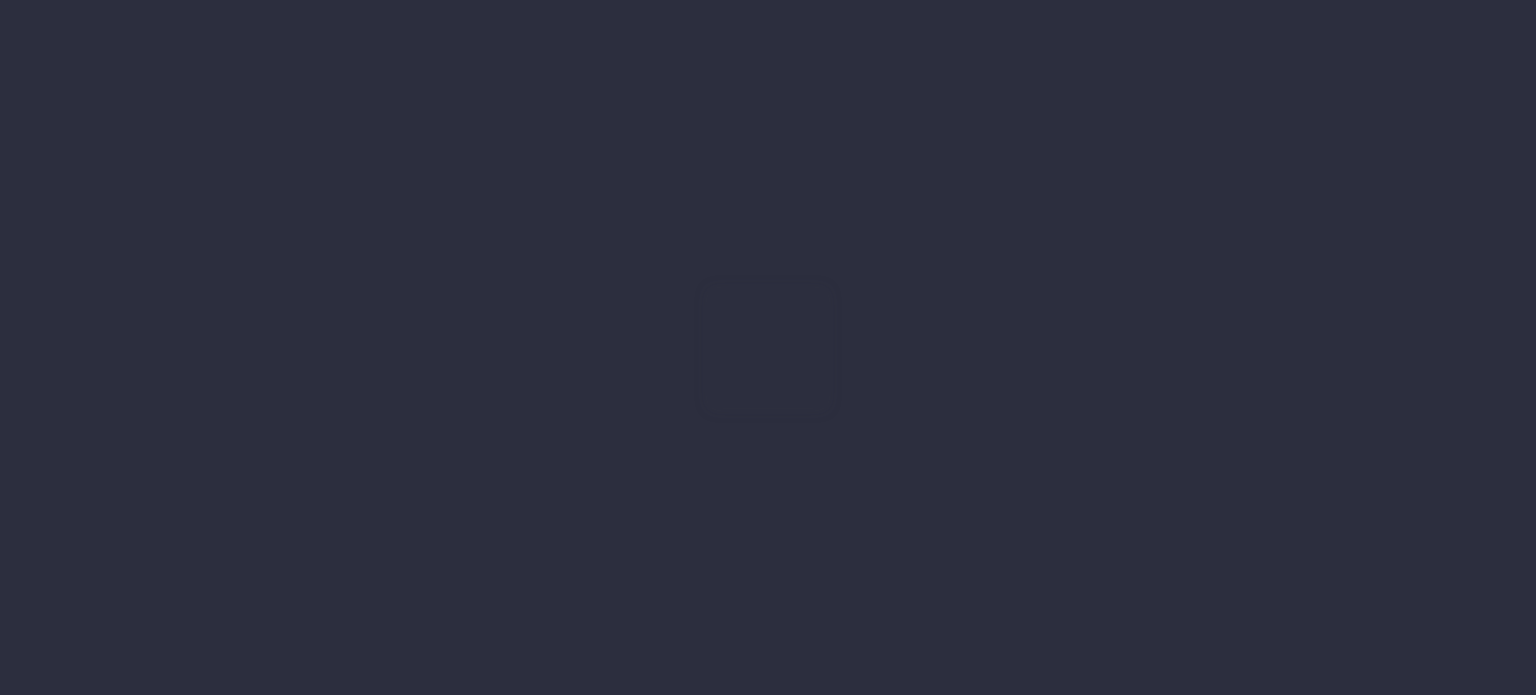 type on "[DATE] - [DATE]" 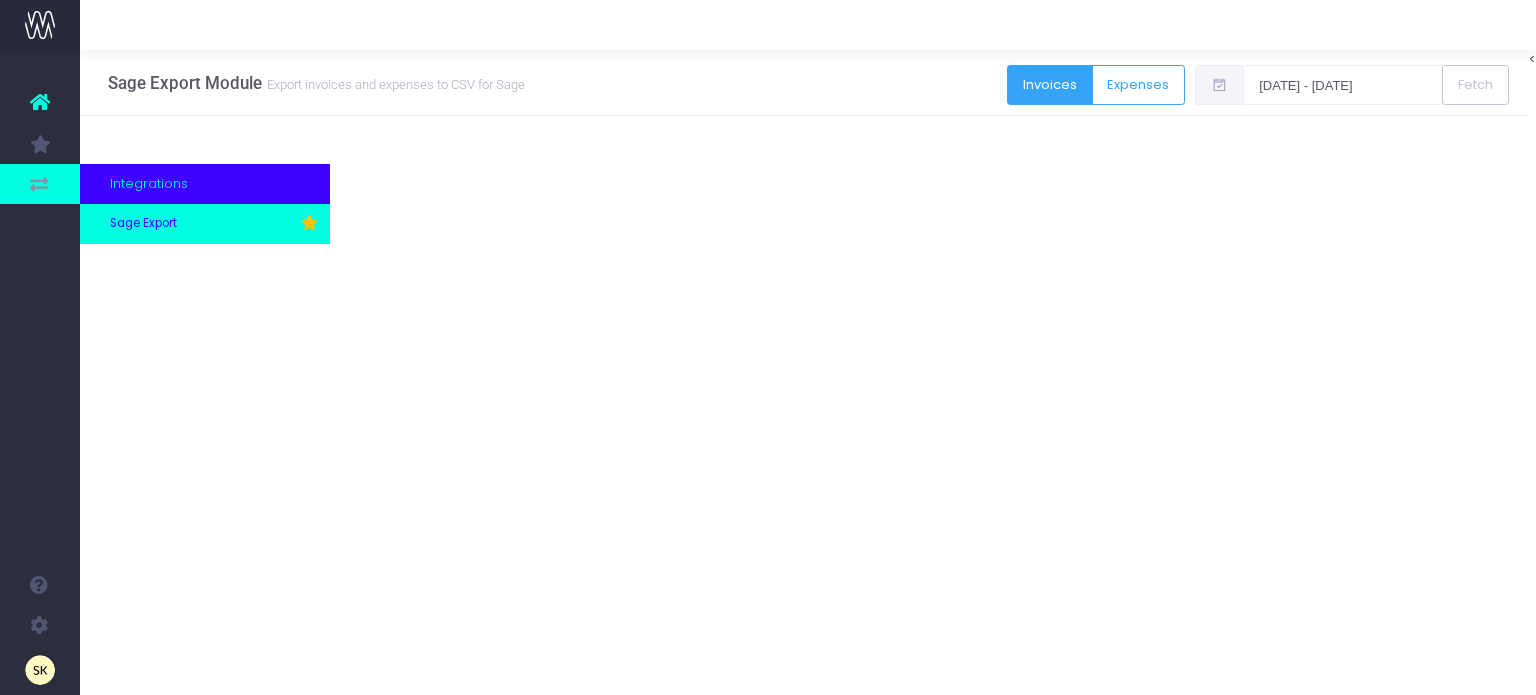 click on "Sage Export" at bounding box center [143, 224] 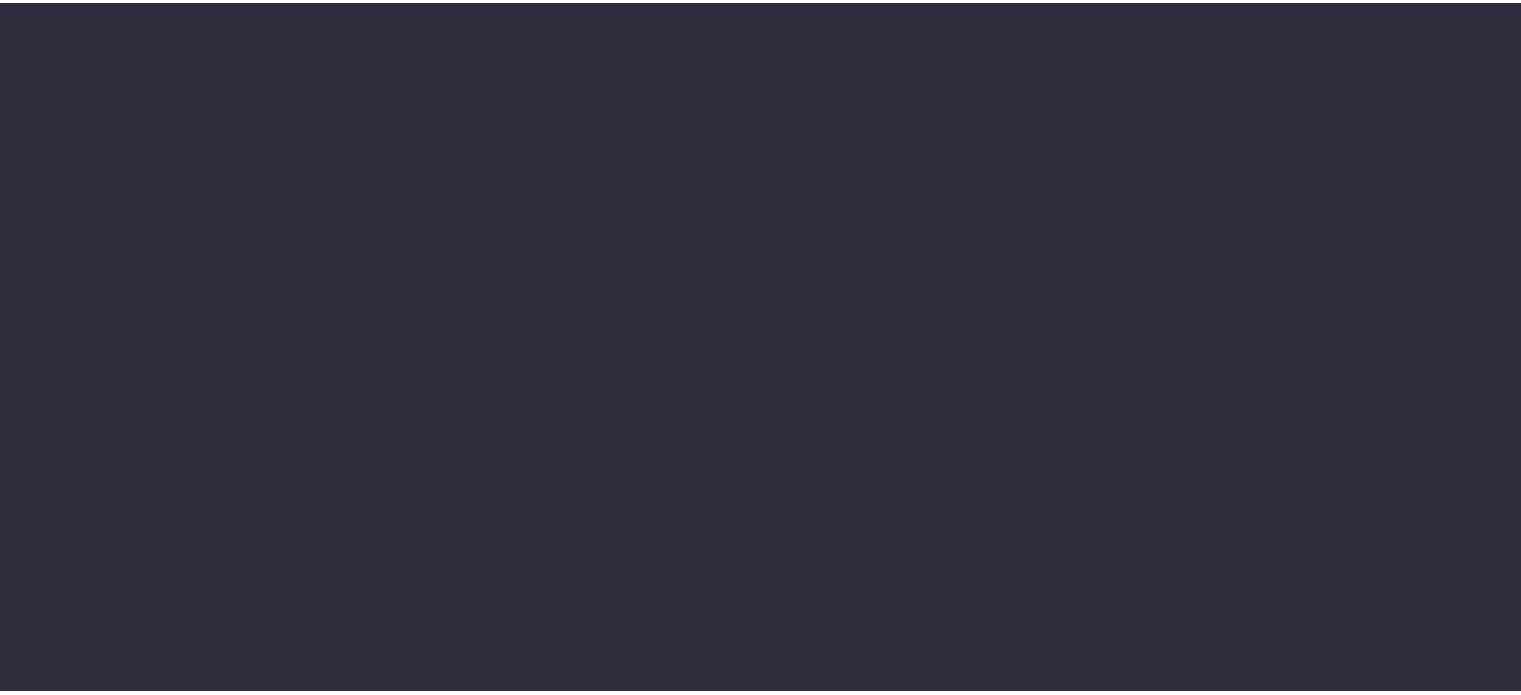 scroll, scrollTop: 0, scrollLeft: 0, axis: both 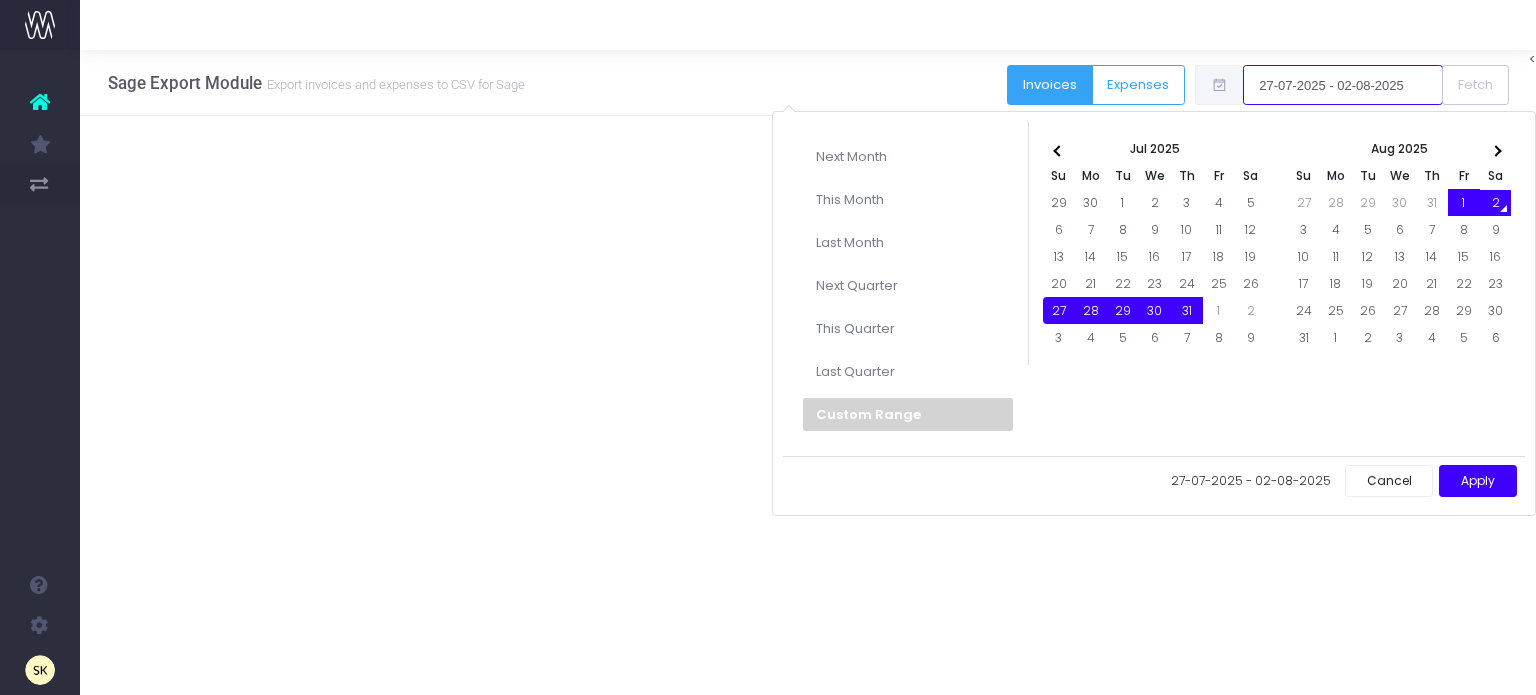 click on "[DATE] - [DATE]" at bounding box center [1343, 85] 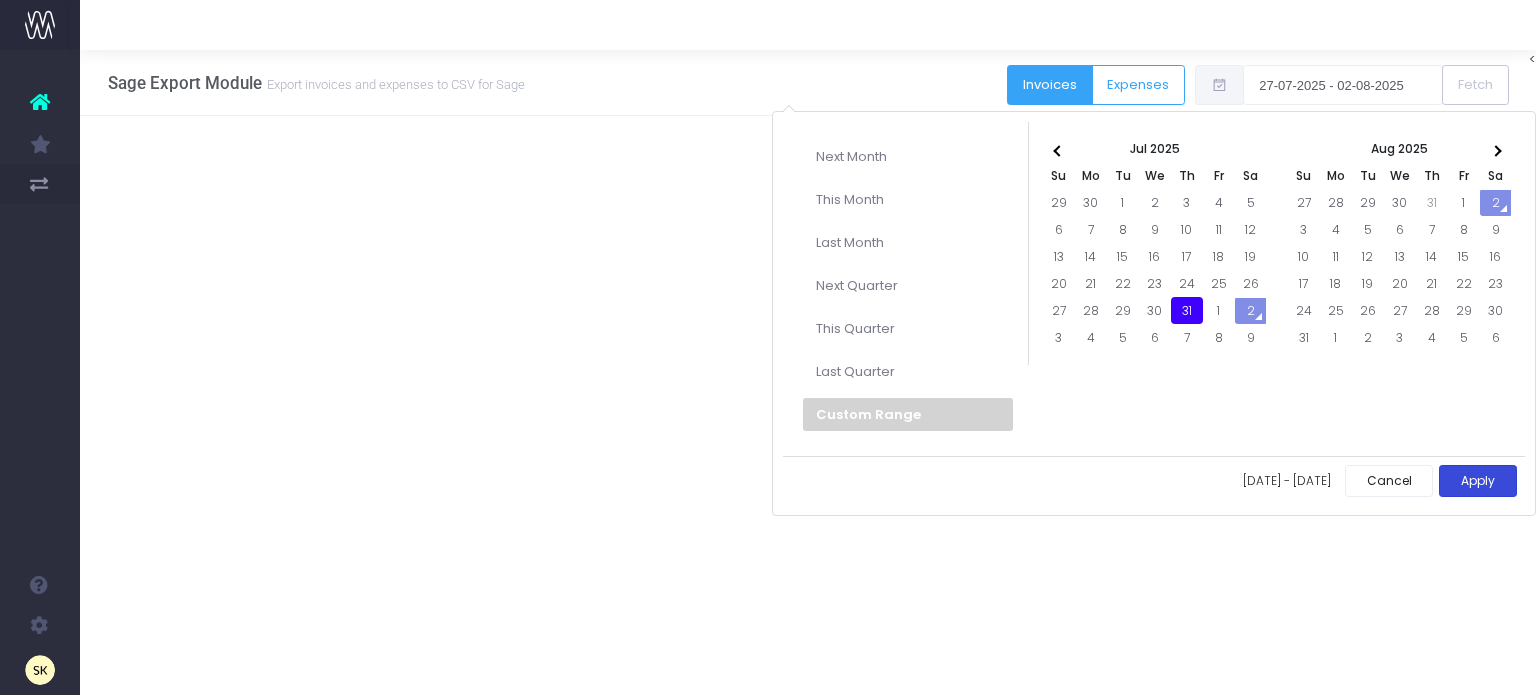 click on "Apply" at bounding box center [1478, 481] 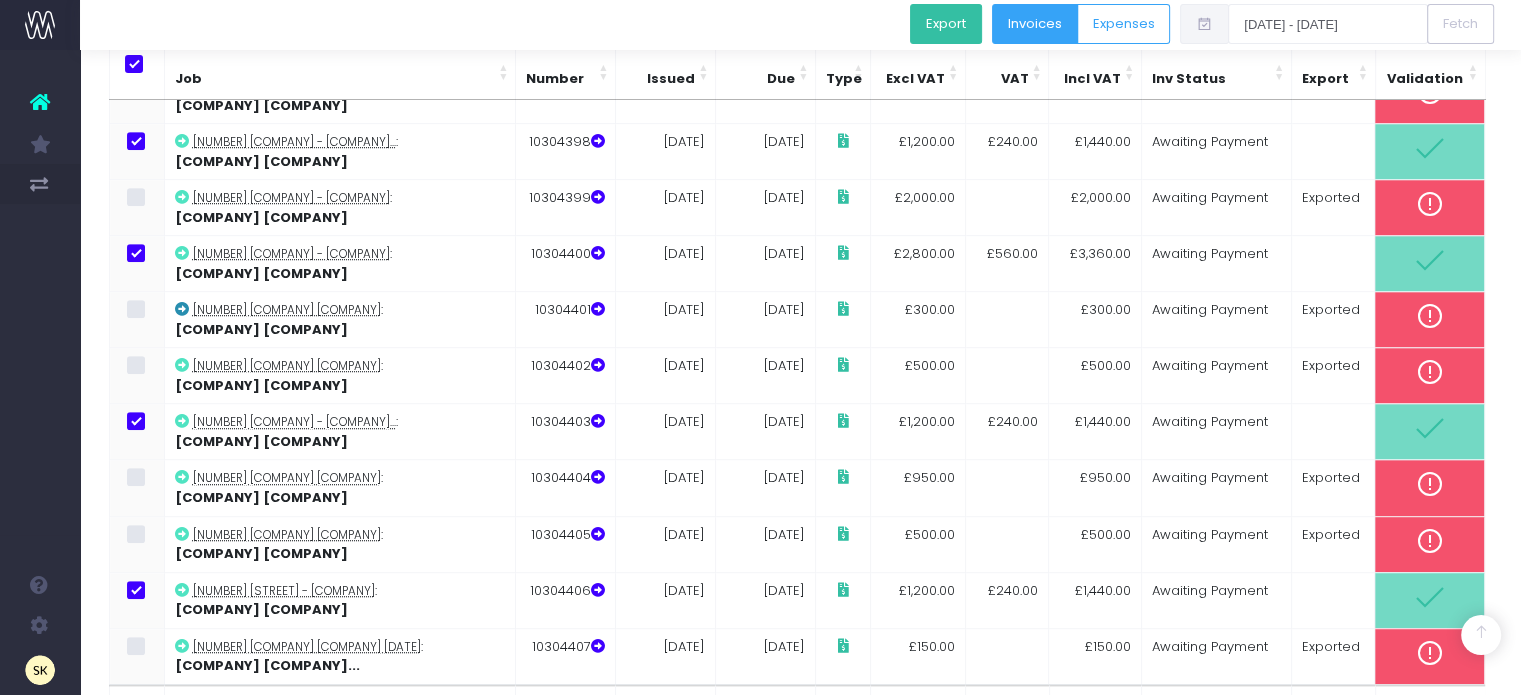 scroll, scrollTop: 1036, scrollLeft: 0, axis: vertical 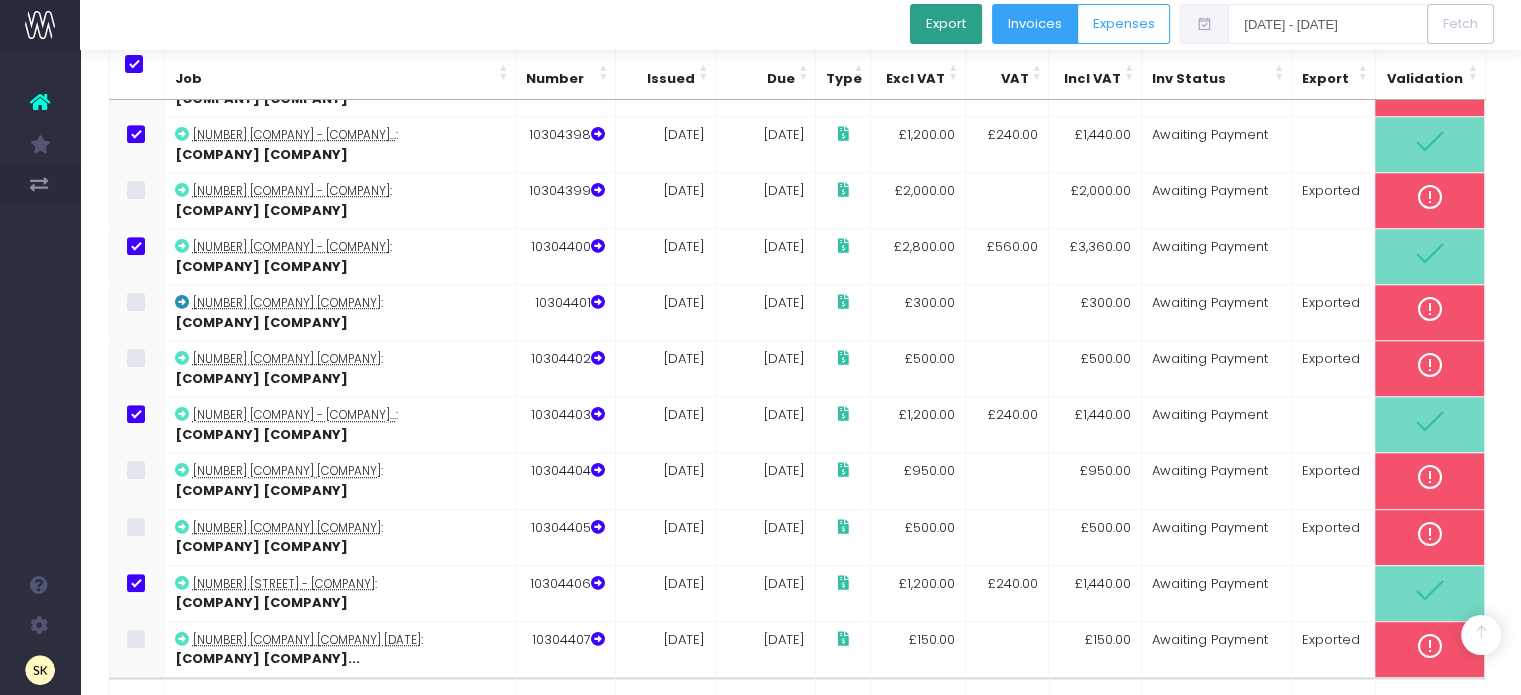 click on "Export" at bounding box center (946, 24) 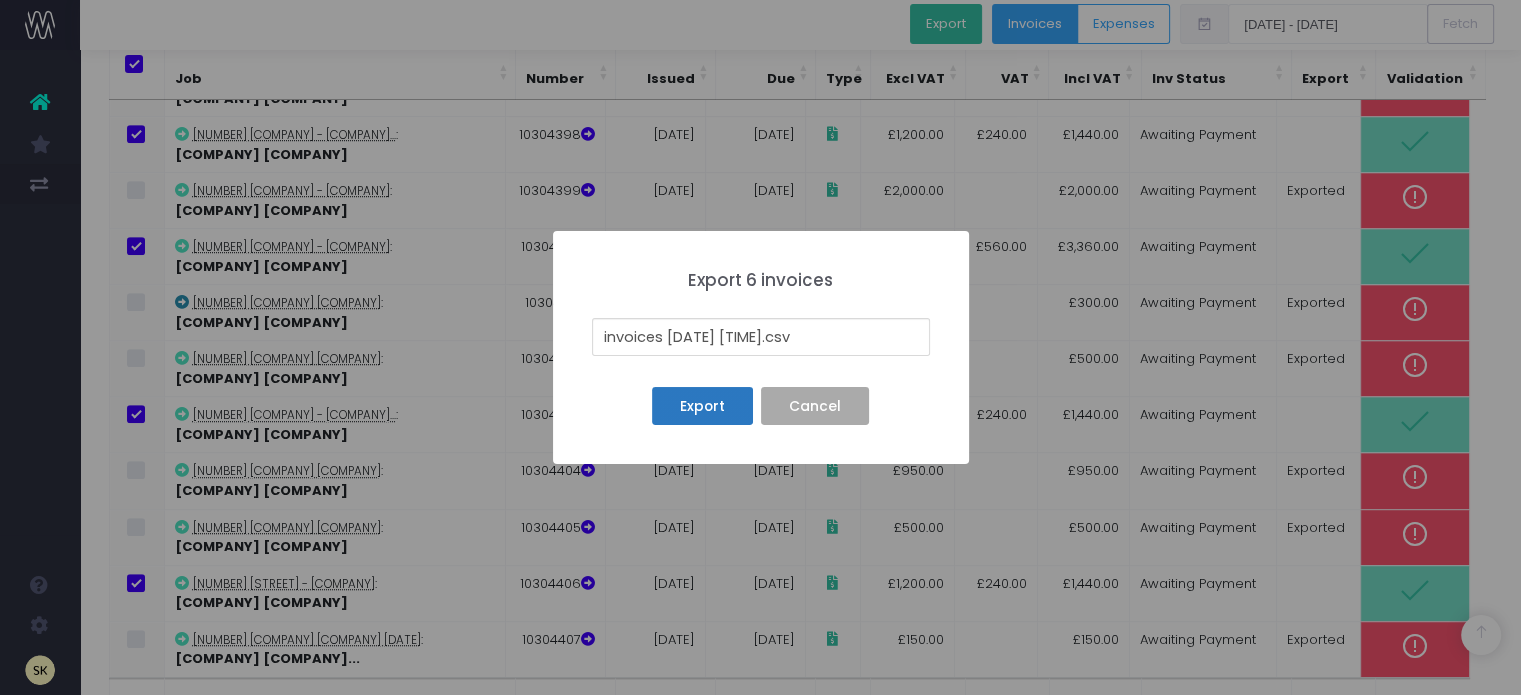 click on "Export" at bounding box center (702, 406) 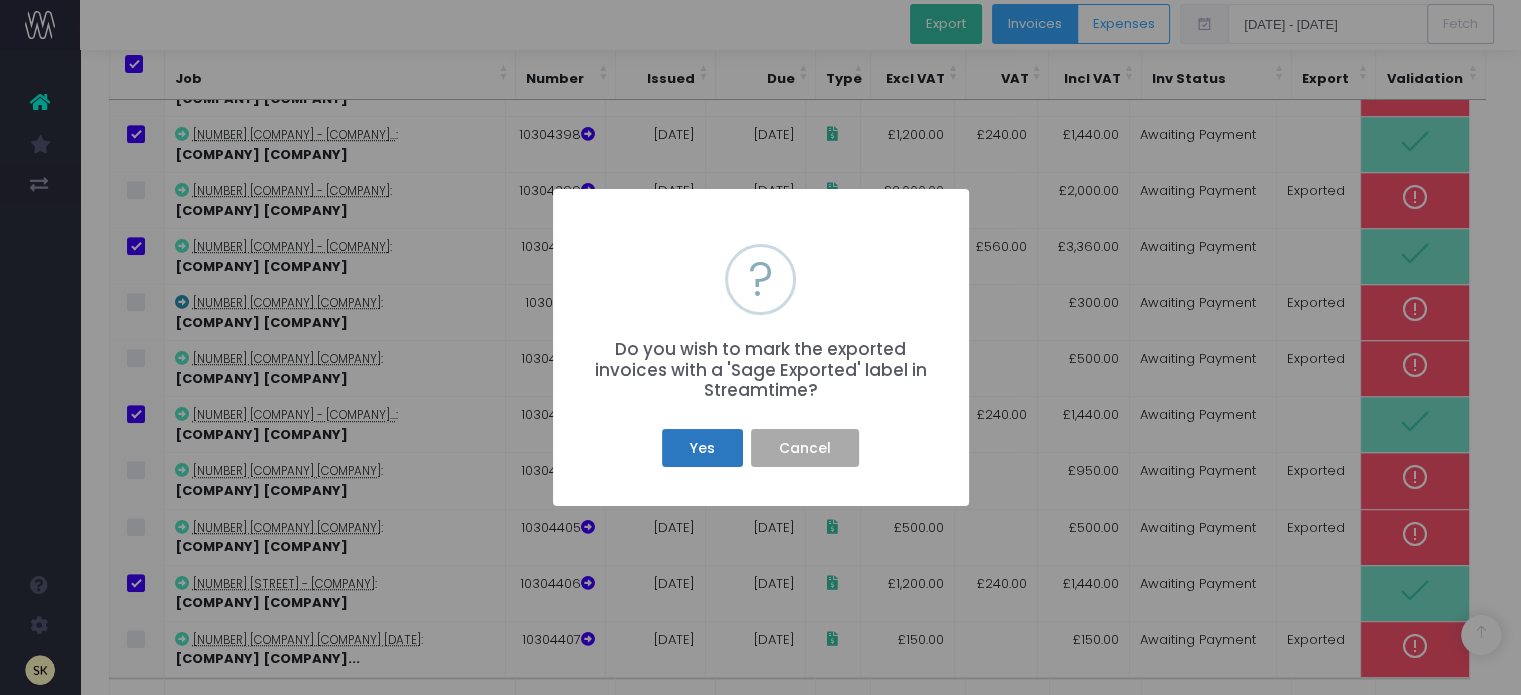 click on "Yes" at bounding box center [702, 448] 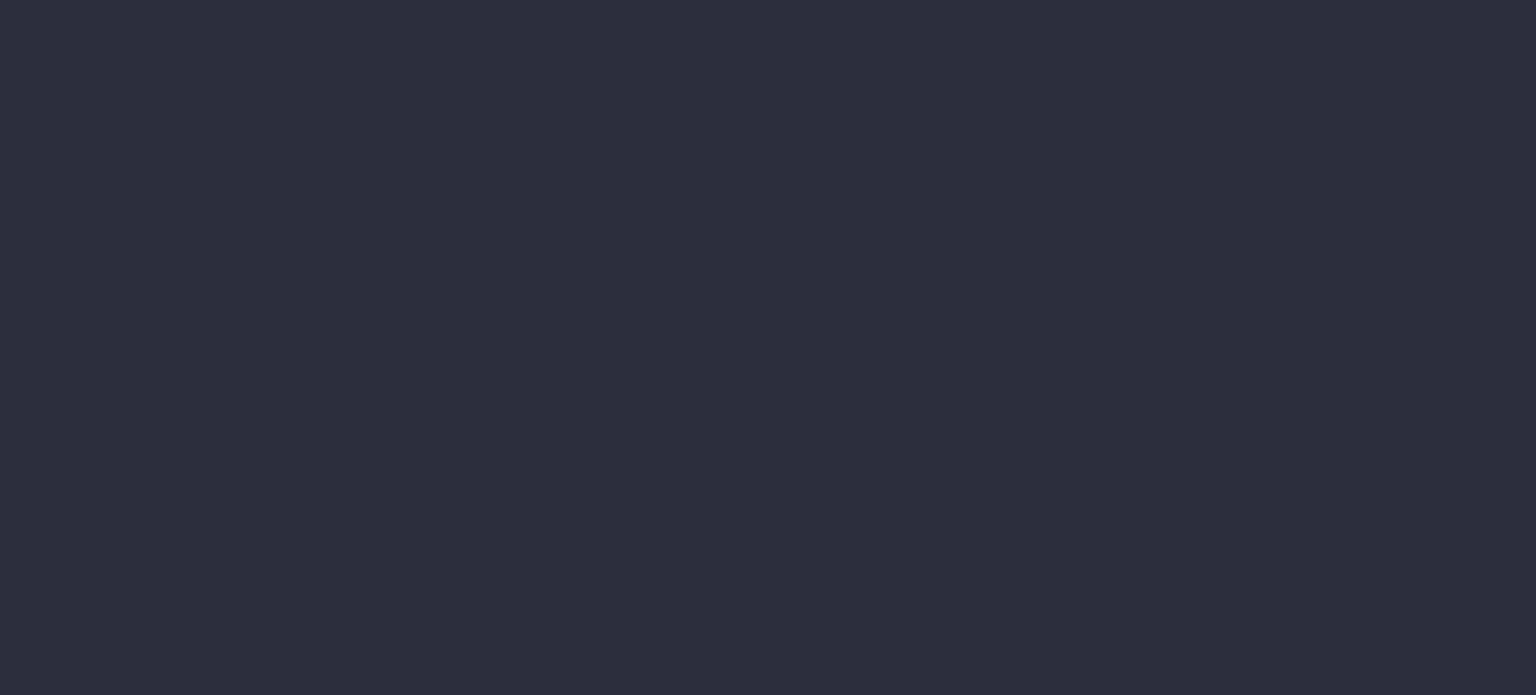 scroll, scrollTop: 0, scrollLeft: 0, axis: both 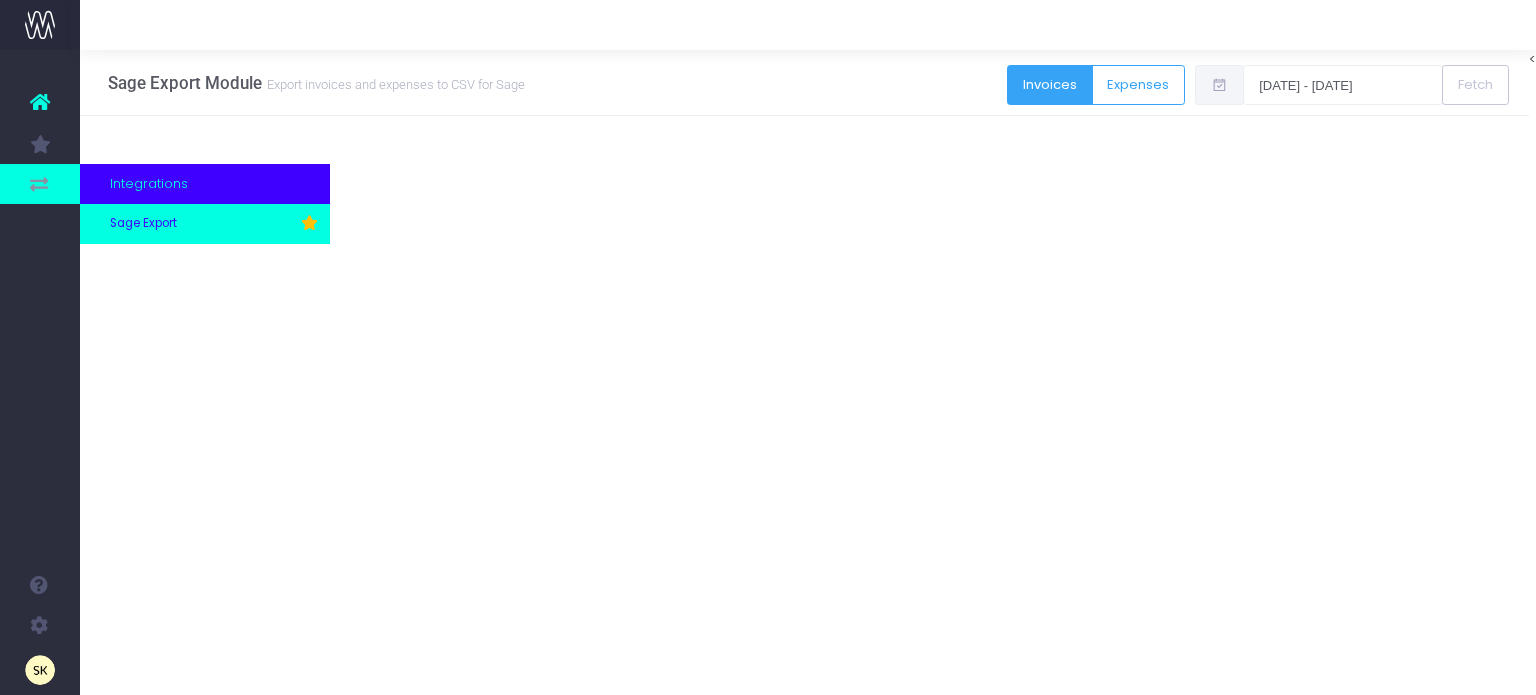 click on "Sage Export" at bounding box center (143, 224) 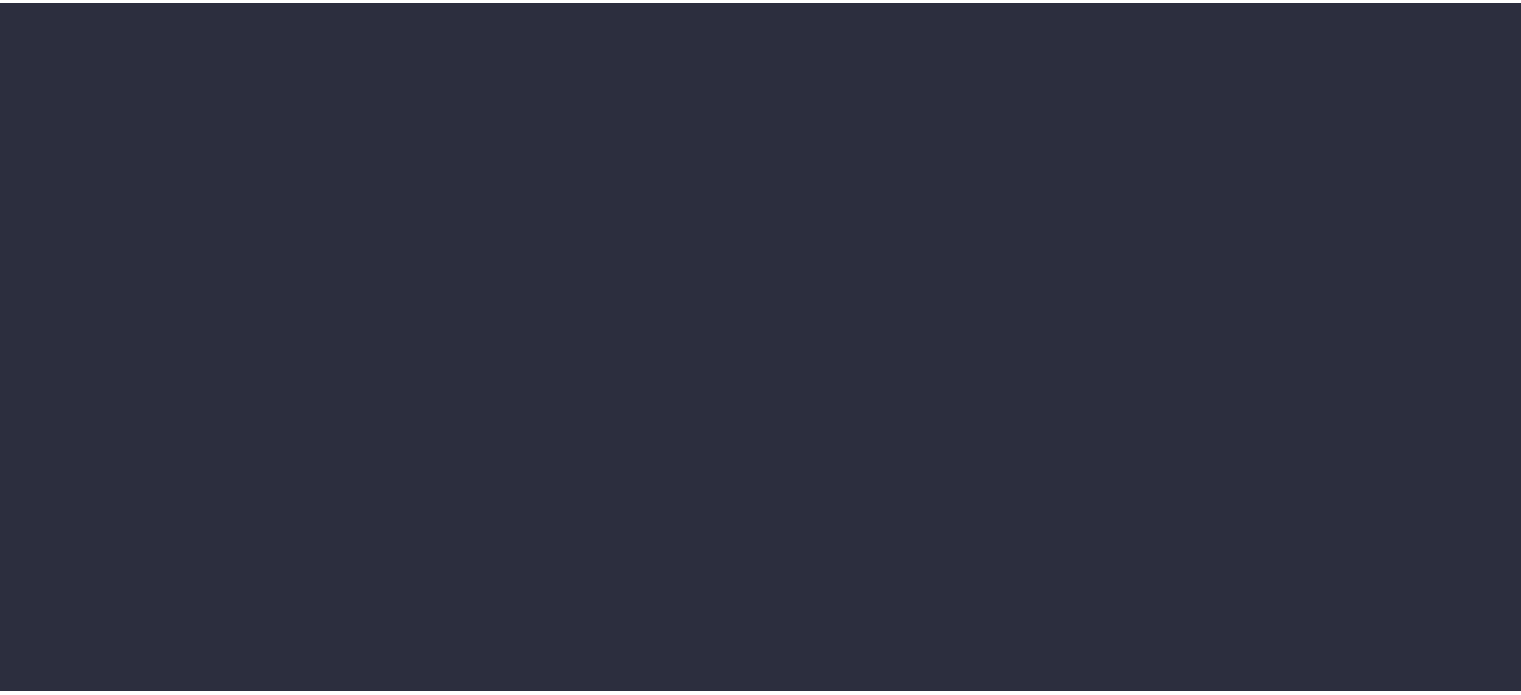 scroll, scrollTop: 0, scrollLeft: 0, axis: both 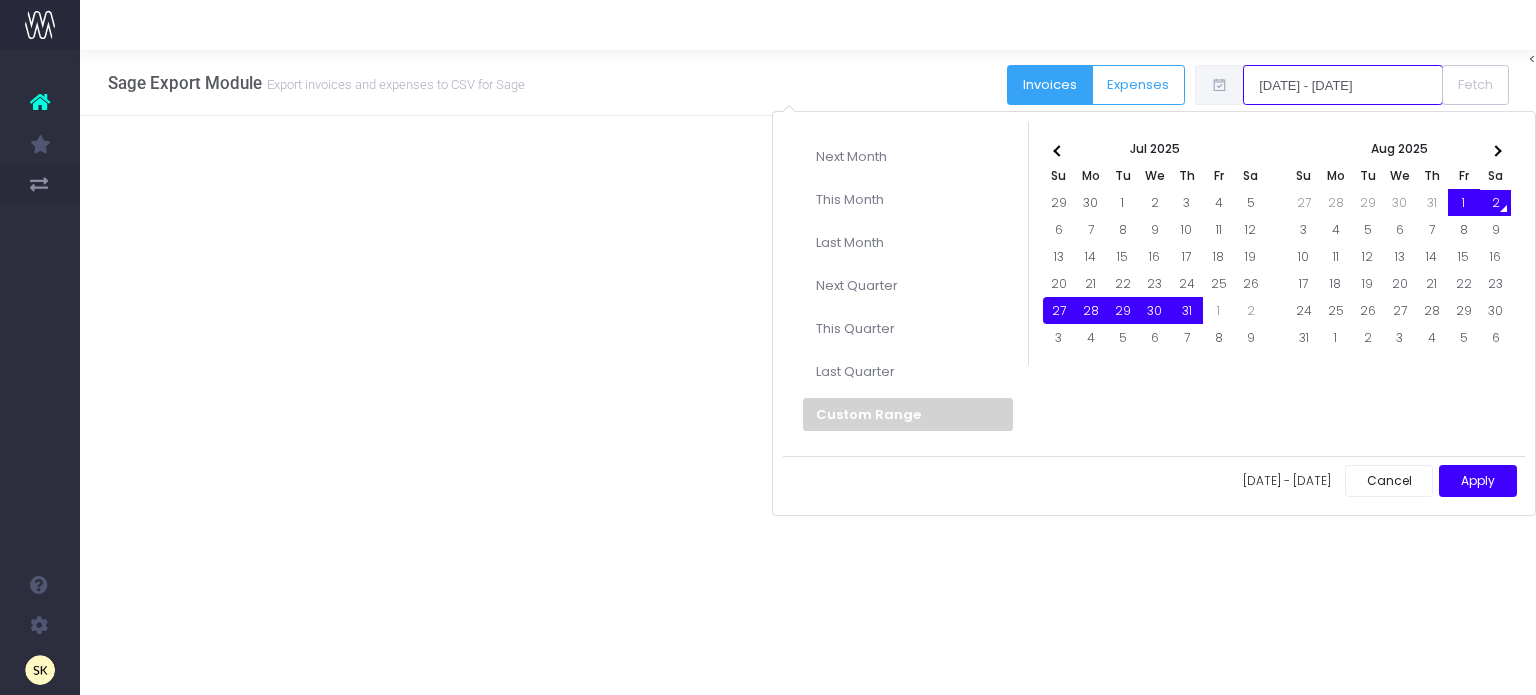 click on "[DATE] - [DATE]" at bounding box center [1343, 85] 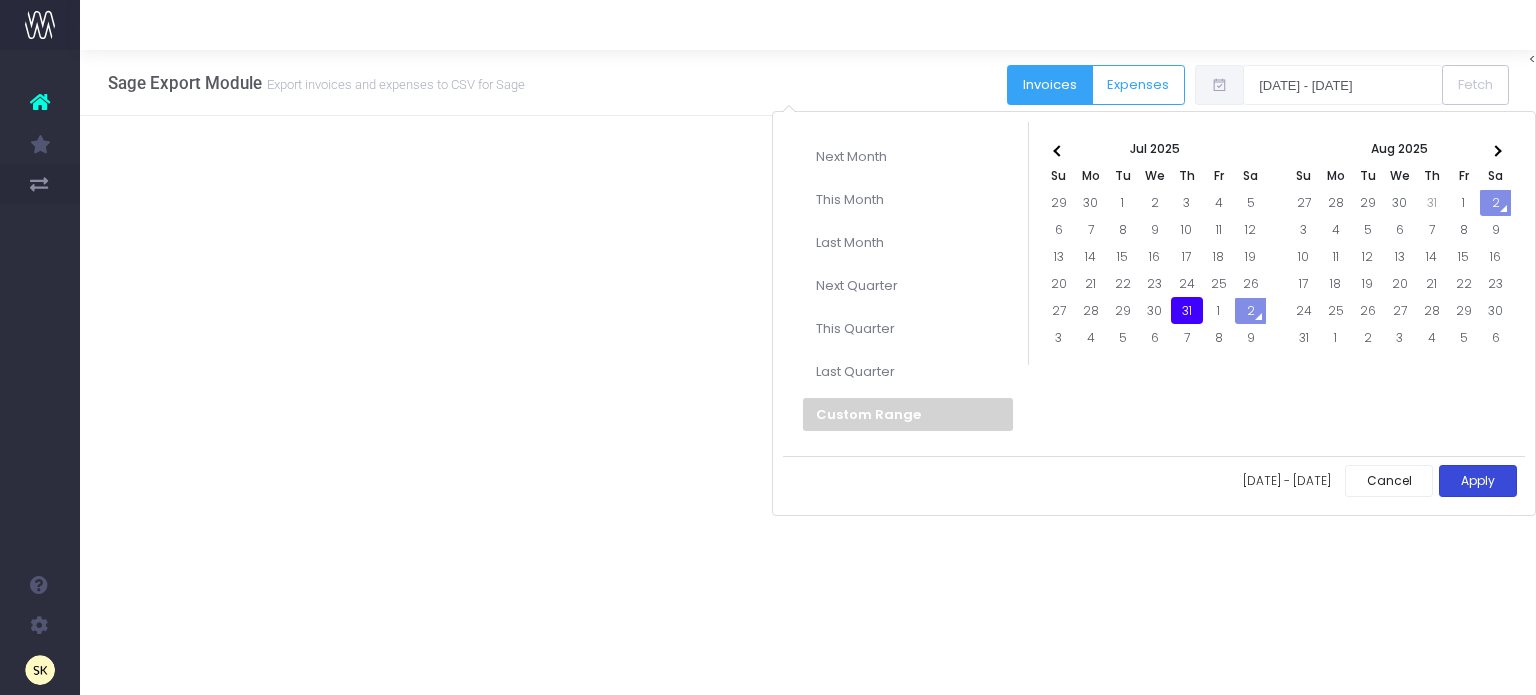 click on "Apply" at bounding box center (1478, 481) 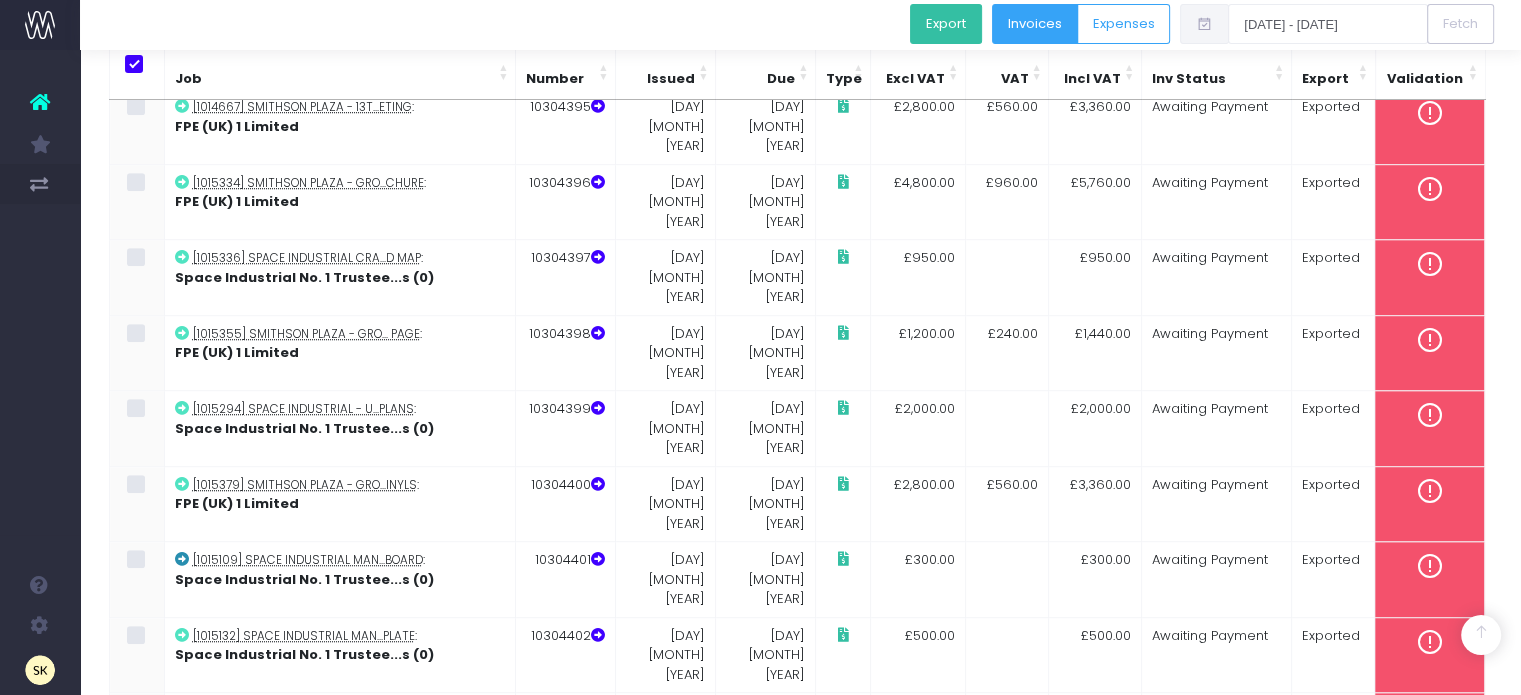 scroll, scrollTop: 1226, scrollLeft: 0, axis: vertical 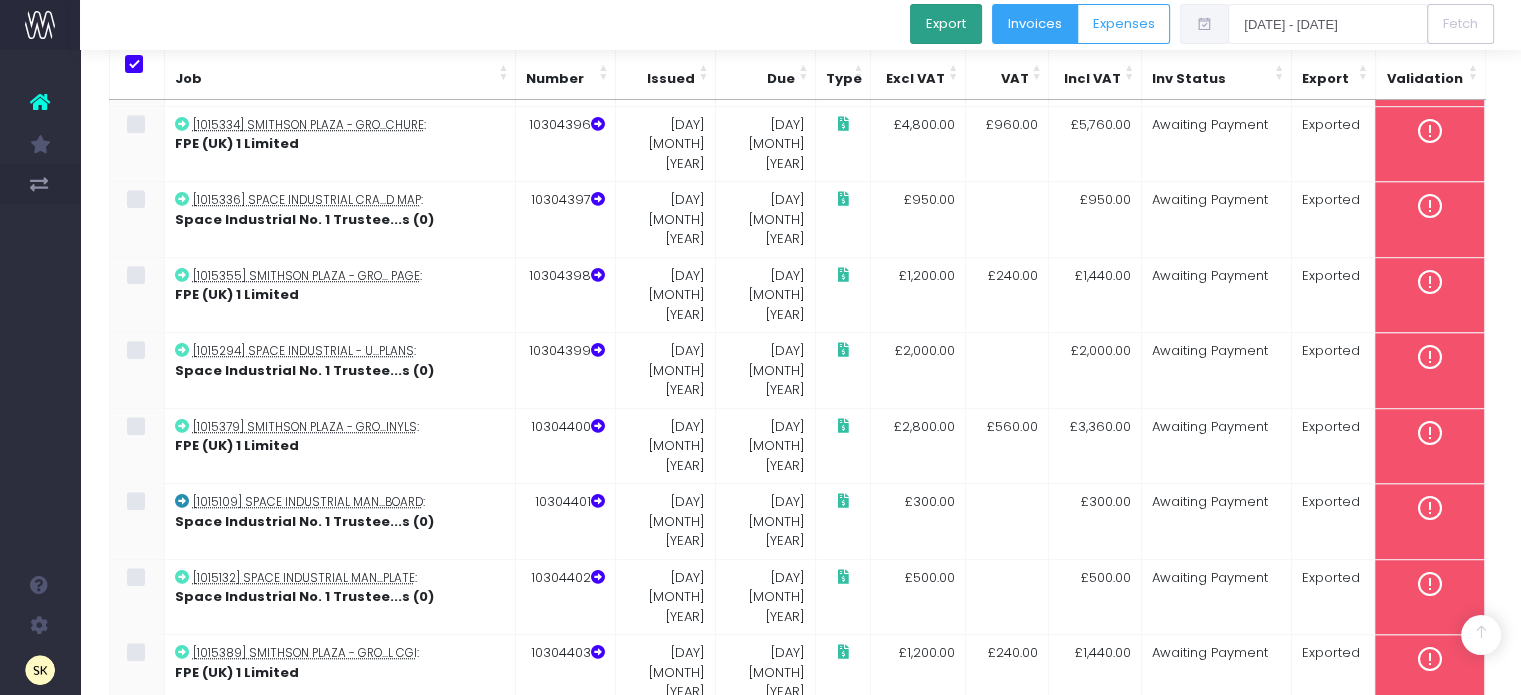 click on "Export" at bounding box center [946, 24] 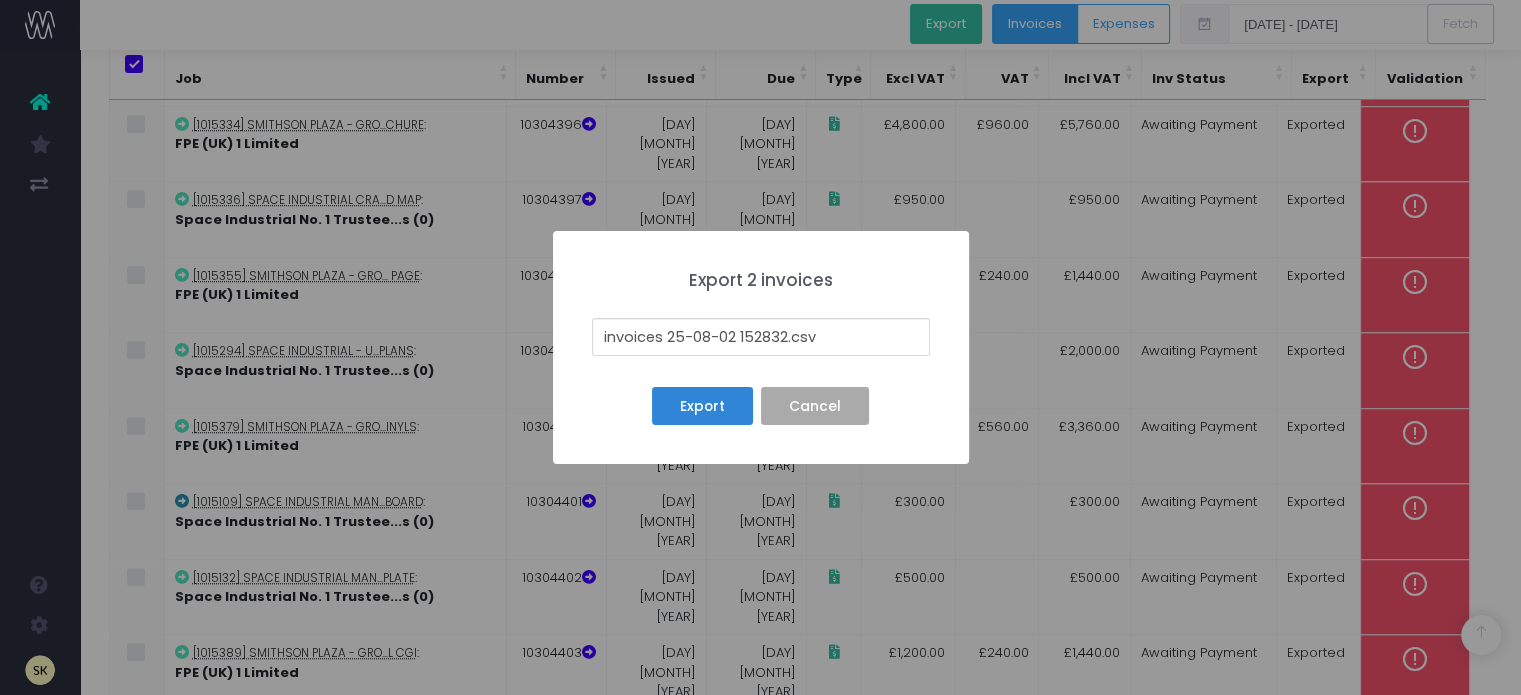 drag, startPoint x: 784, startPoint y: 335, endPoint x: 564, endPoint y: 306, distance: 221.90314 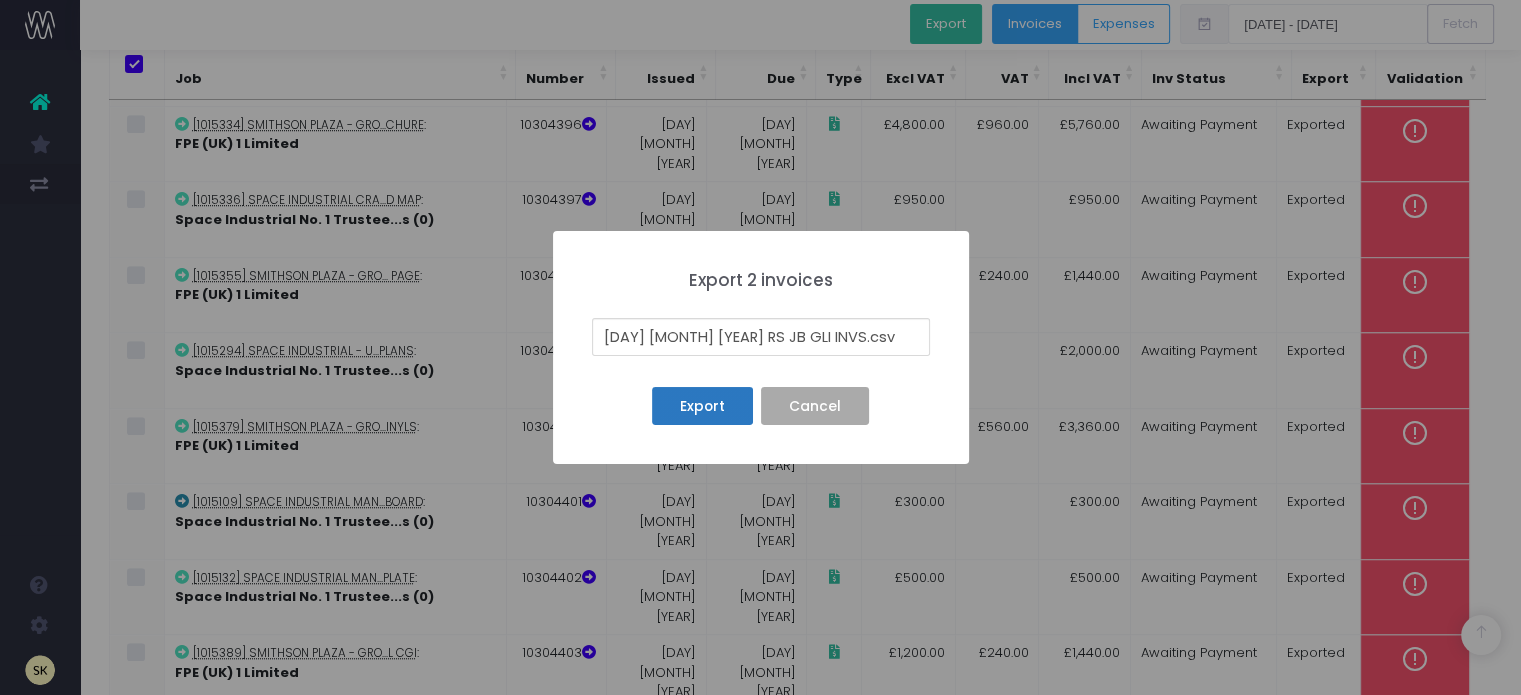 type on "[DAY] [MONTH] [YEAR] RS JB GLI INVS.csv" 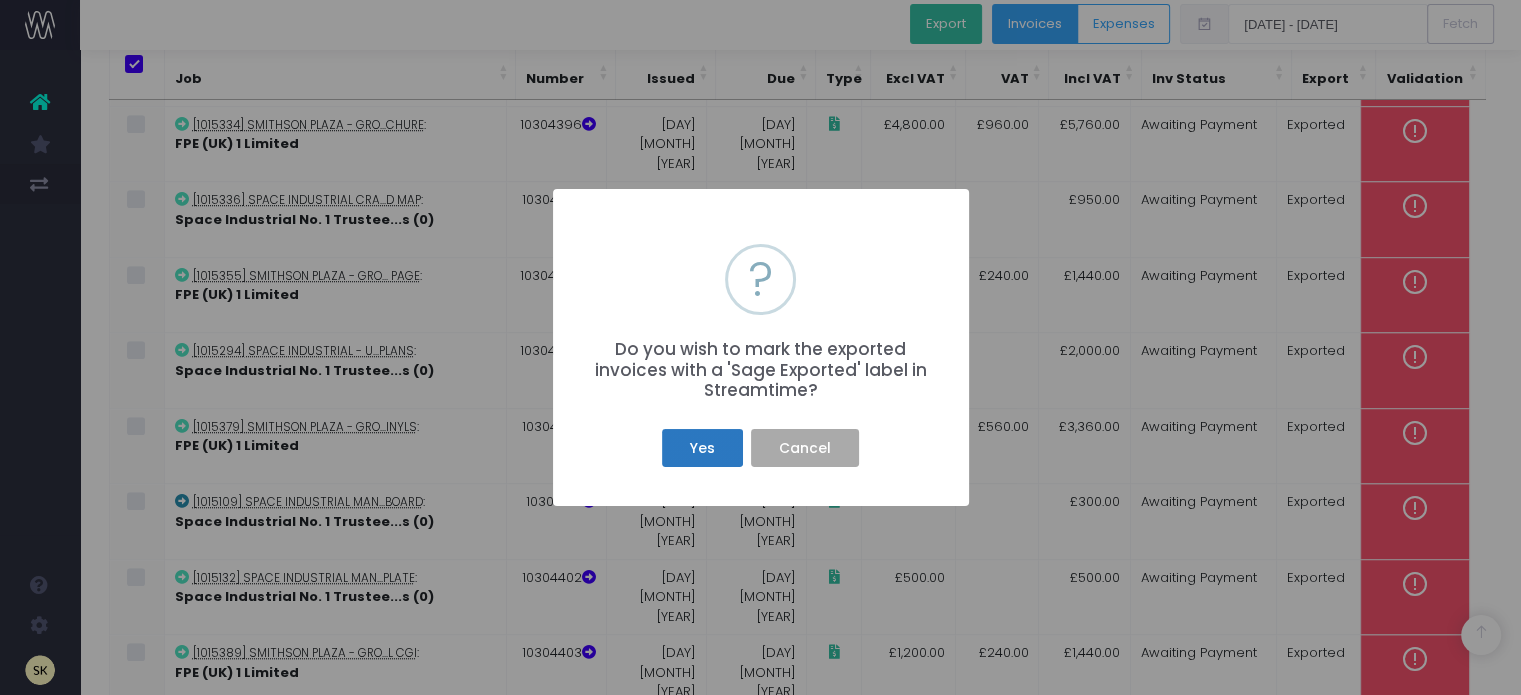 click on "Yes" at bounding box center (702, 448) 